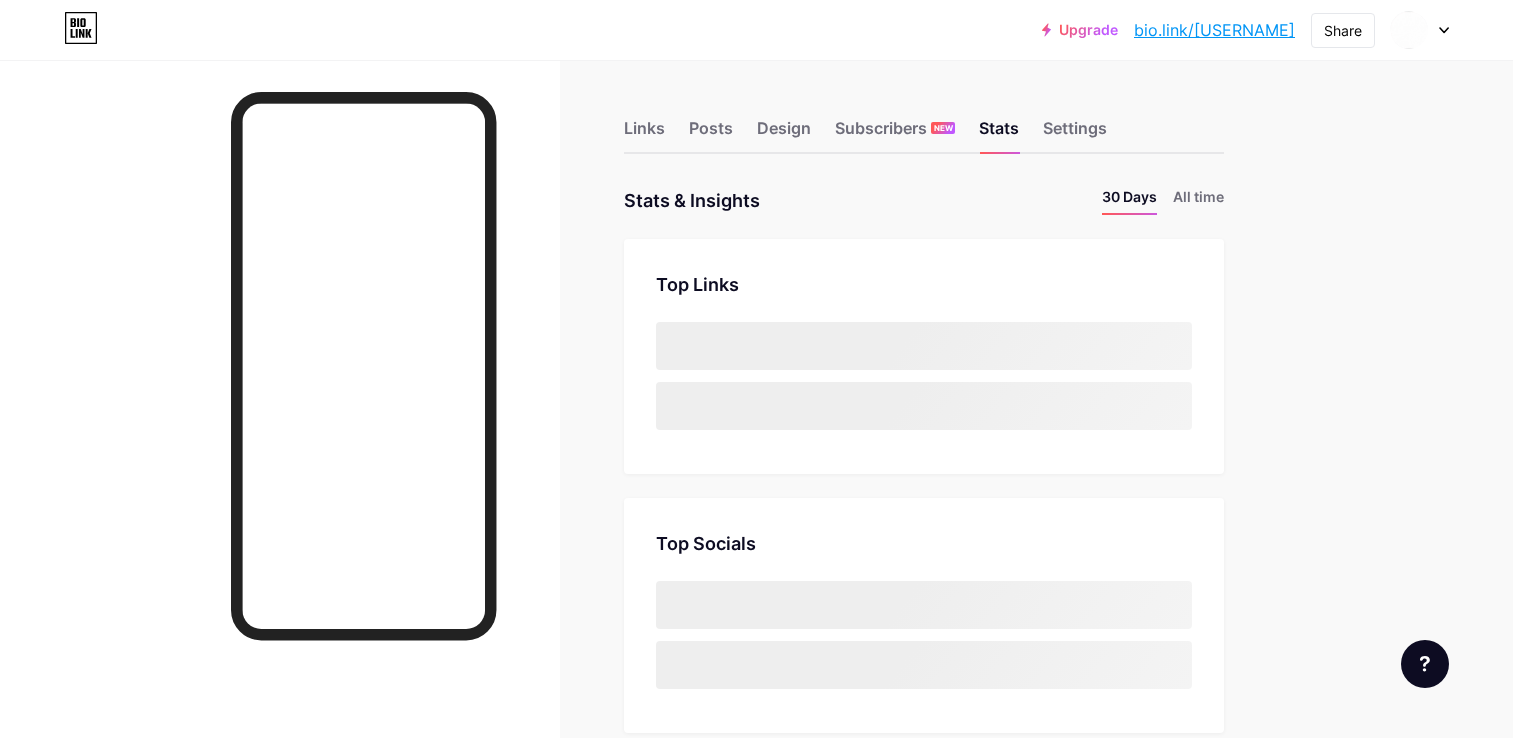 scroll, scrollTop: 0, scrollLeft: 0, axis: both 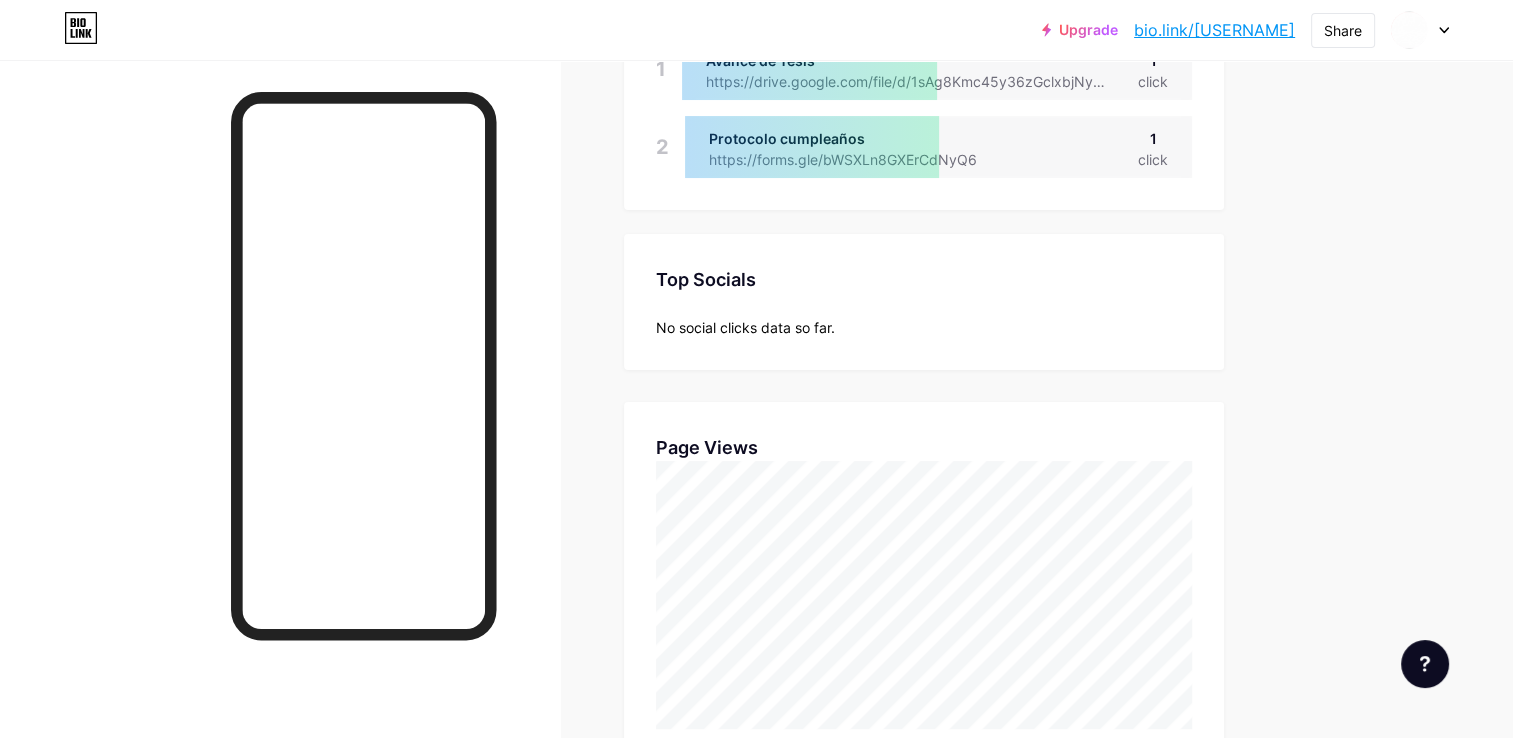 click on "Links
Posts
Design
Subscribers
NEW
Stats
Settings     Stats & Insights   Page Stats   30 Days
All
time
Top Links   Links   1   Avance de Tesis   https://drive.google.com/file/d/1sAg8Kmc45y36zGclxbjNysAKL7f1pOR1/view?usp=sharing   1   click   2   Protocolo cumpleaños   https://forms.gle/bWSXLn8GXErCdNyQ6   1   click     Top Socials   Top Socials   No social clicks data so far.   Page Views   Page Views     Location   Location                                                                                                                                                                                                                                                                                                                                                                         Traffic Sources   Traffic Sources   1
Facebook   8   views   2
Direct   1   view   3
Instagram   1   view" at bounding box center [654, 739] 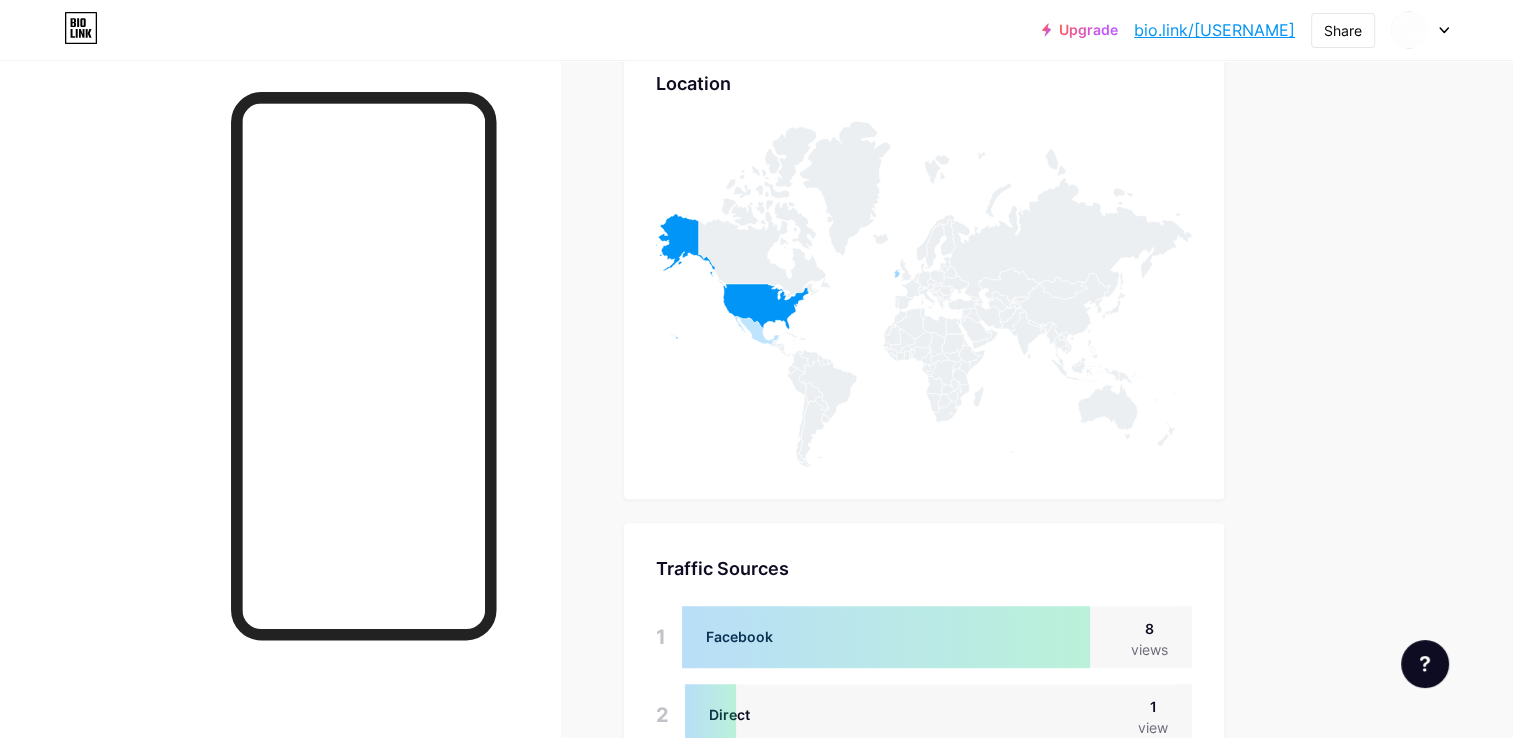 scroll, scrollTop: 1248, scrollLeft: 0, axis: vertical 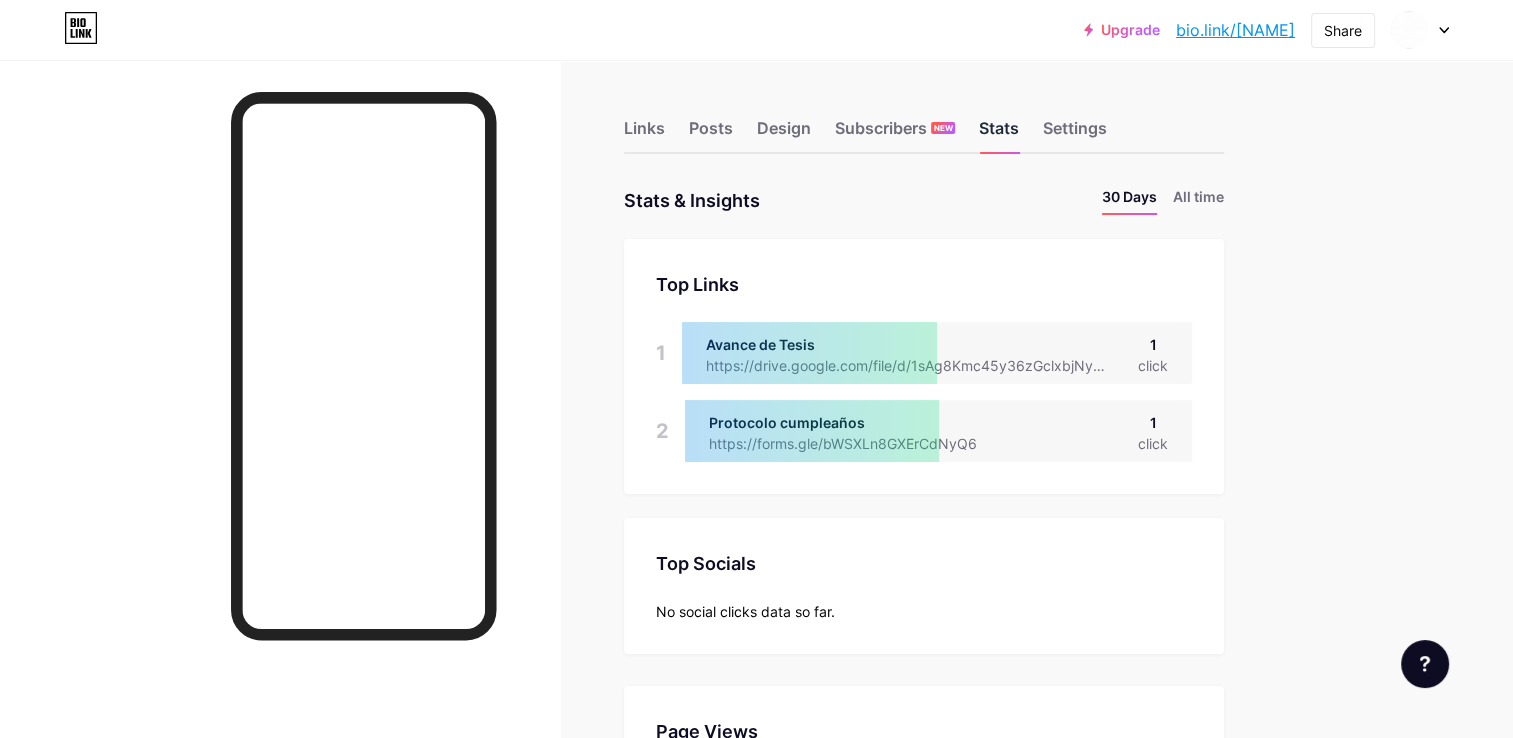 click on "Stats" at bounding box center [999, 134] 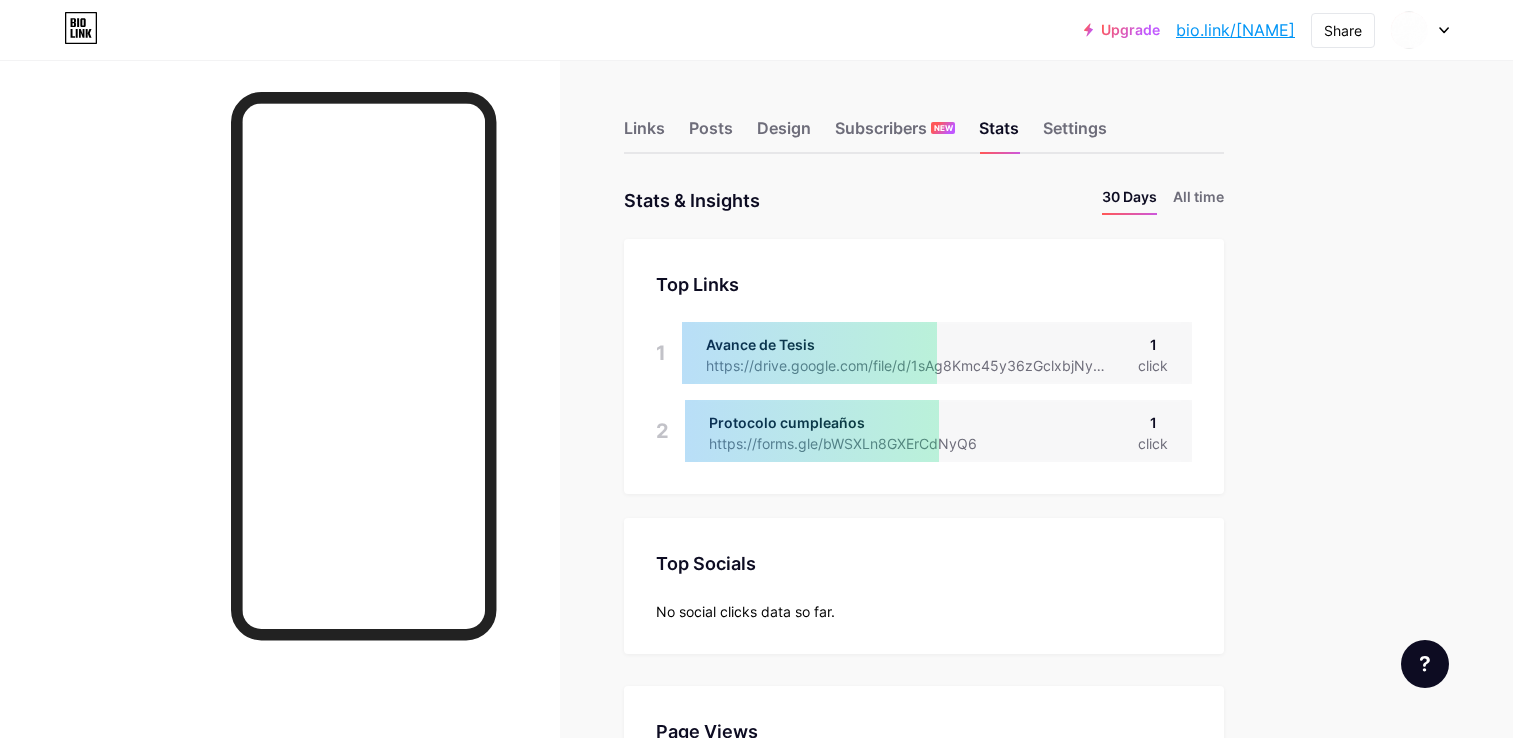 scroll, scrollTop: 312, scrollLeft: 0, axis: vertical 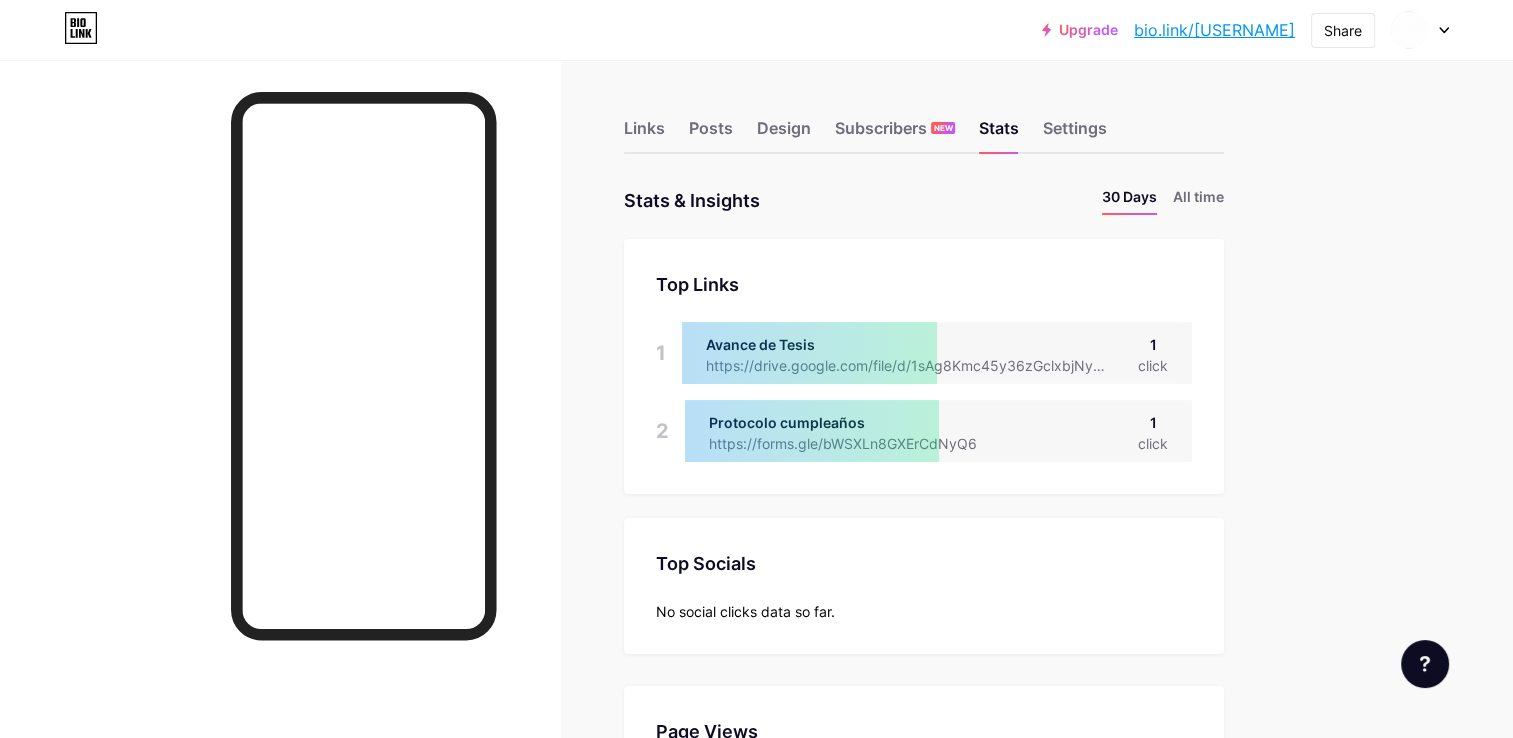 click on "Links
Posts
Design
Subscribers
NEW
Stats
Settings     Stats & Insights   Page Stats   30 Days
All
time
Top Links   Links   1   Avance de Tesis   https://drive.google.com/file/d/1sAg8Kmc45y36zGclxbjNysAKL7f1pOR1/view?usp=sharing   1   click   2   Protocolo cumpleaños   https://forms.gle/bWSXLn8GXErCdNyQ6   1   click     Top Socials   Top Socials   No social clicks data so far.   Page Views   Page Views     Location   Location                                                                                                                                                                                                                                                                                                                                                                         Traffic Sources   Traffic Sources   1
Facebook   8   views   2
Direct   1   view   3
Instagram   1   view" at bounding box center [654, 1023] 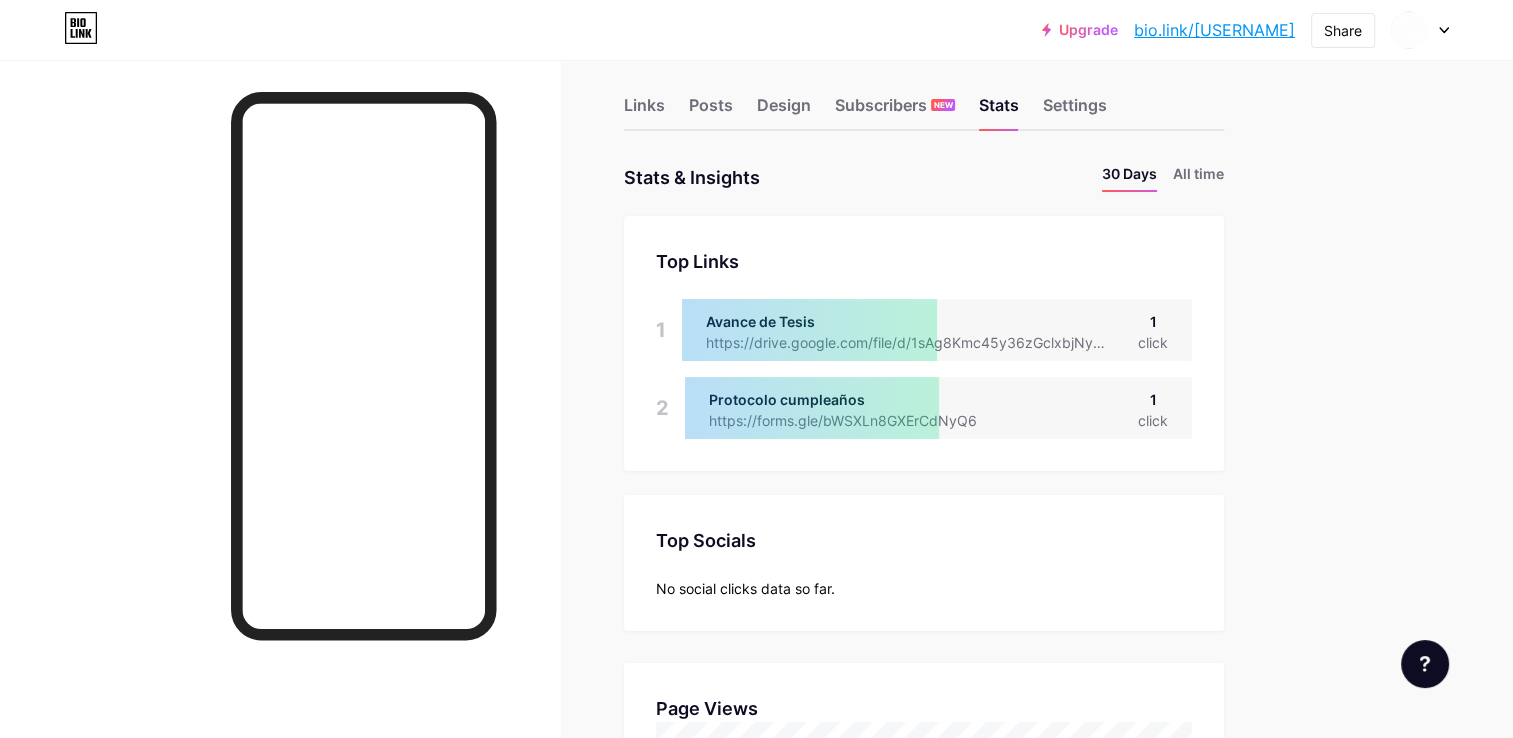 scroll, scrollTop: 0, scrollLeft: 0, axis: both 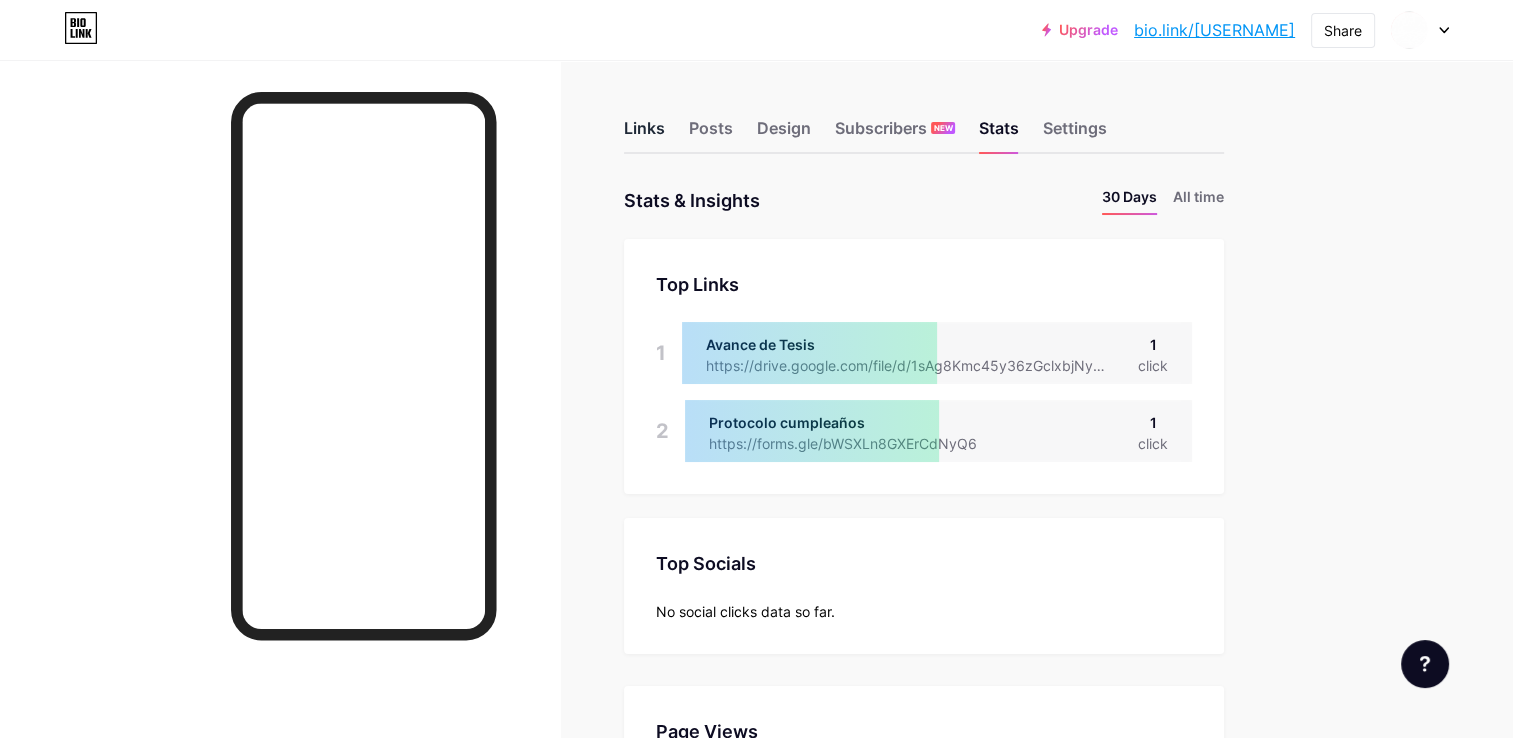 click on "Links" at bounding box center [644, 134] 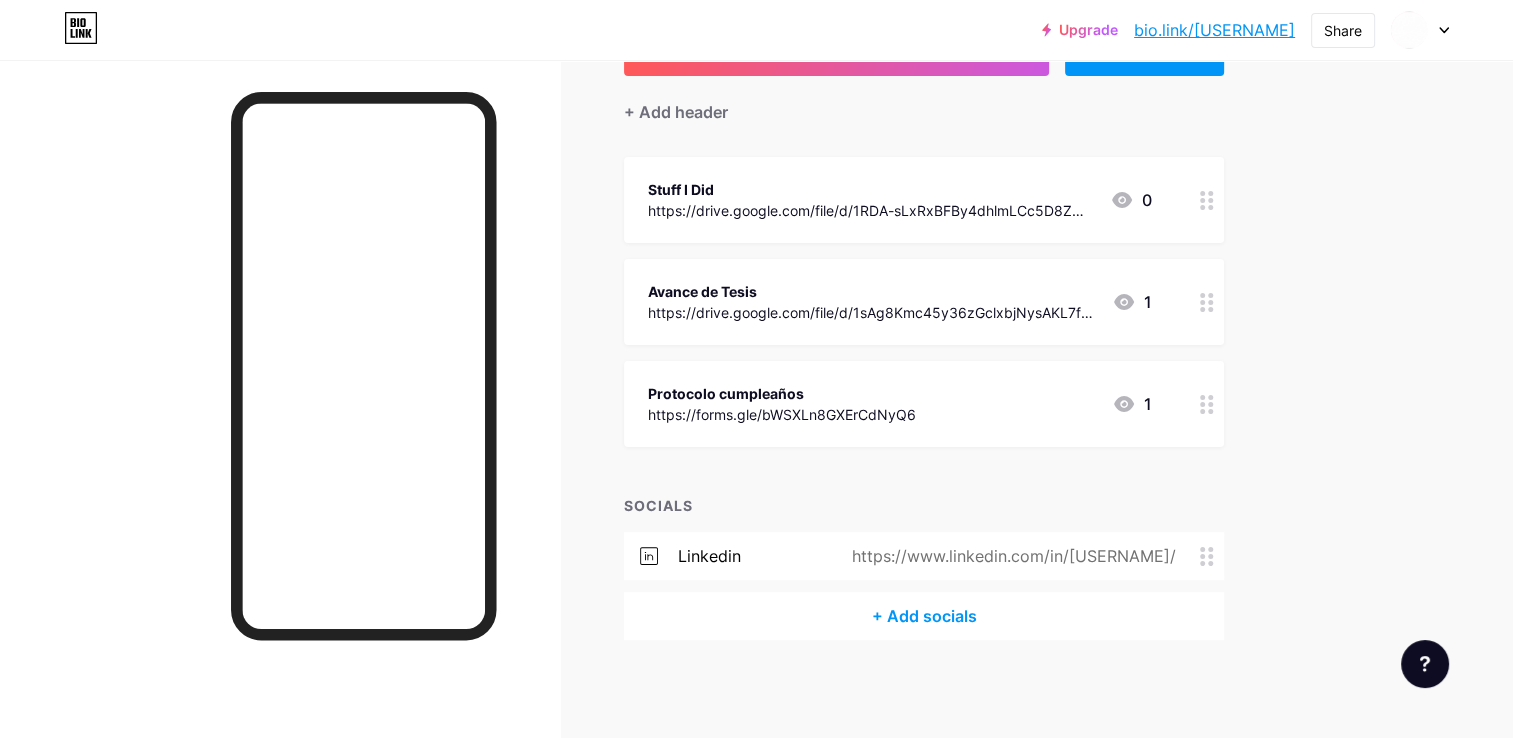 scroll, scrollTop: 0, scrollLeft: 0, axis: both 